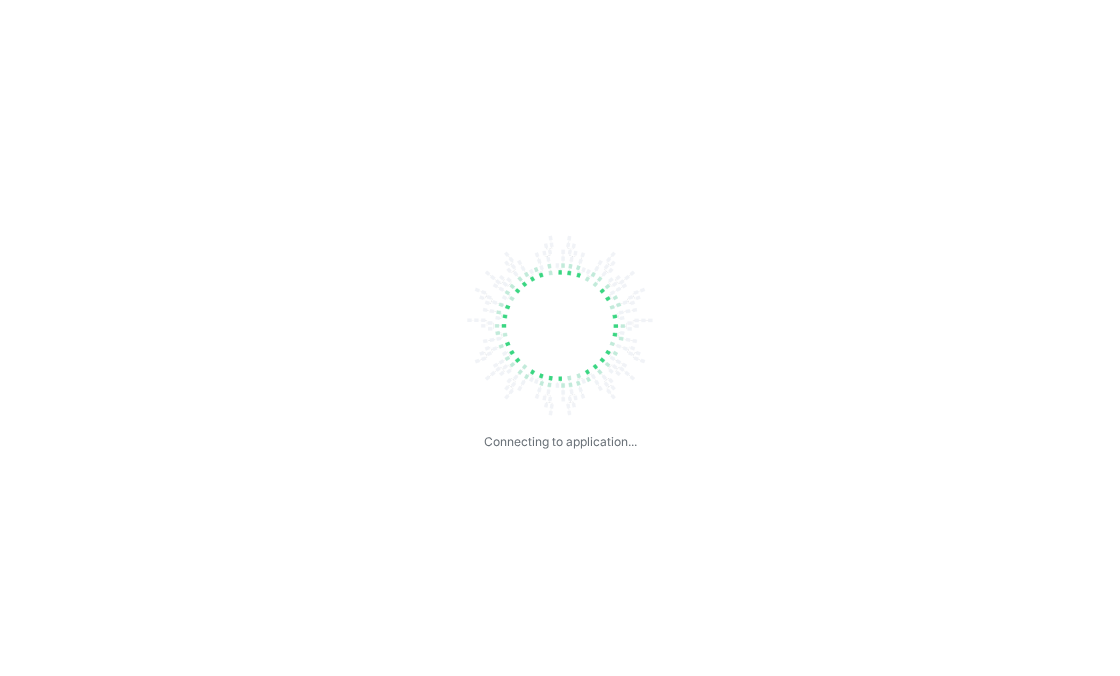 scroll, scrollTop: 0, scrollLeft: 0, axis: both 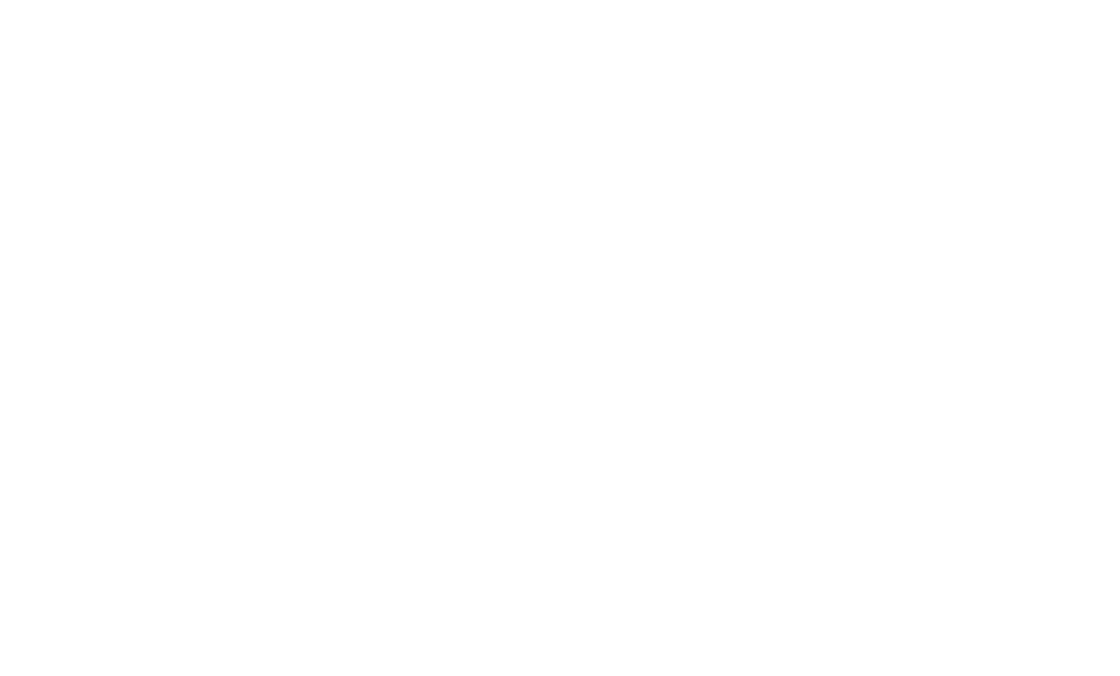 drag, startPoint x: 87, startPoint y: 131, endPoint x: 174, endPoint y: 81, distance: 100.344406 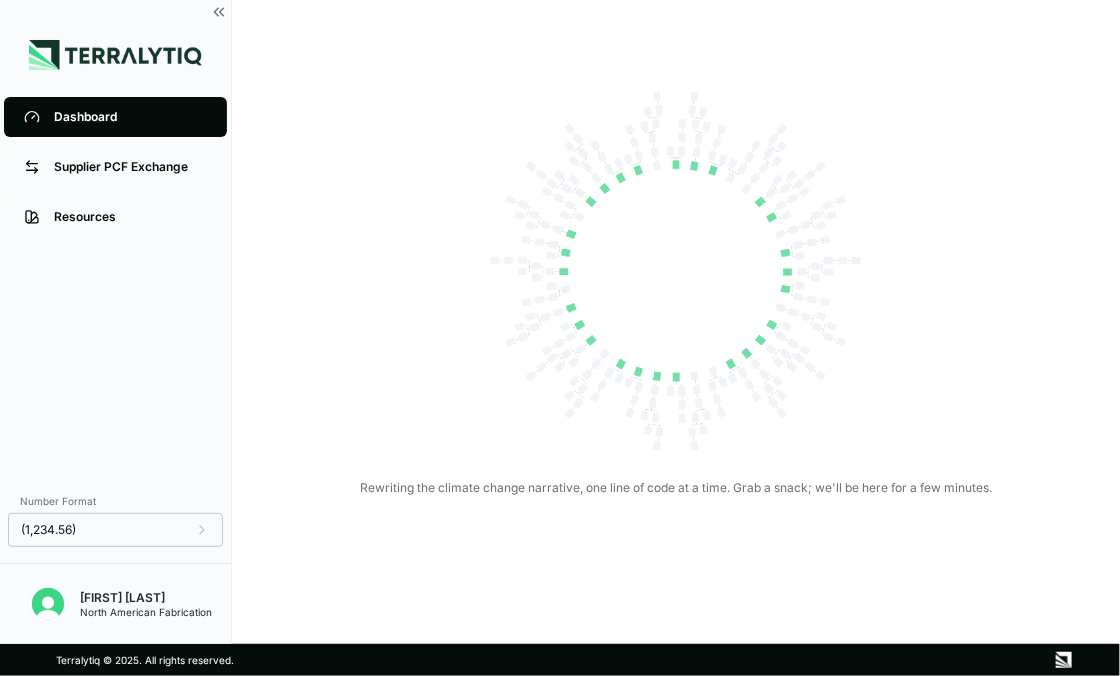drag, startPoint x: 276, startPoint y: 174, endPoint x: 344, endPoint y: 159, distance: 69.63476 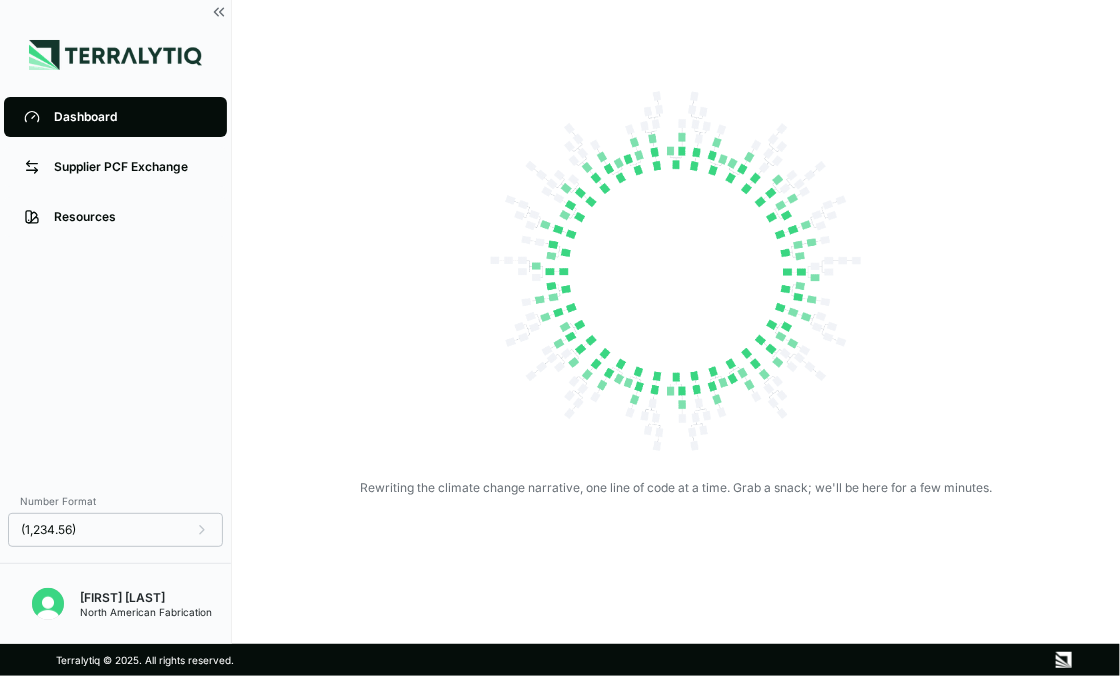 click on "Rewriting the climate change narrative, one line of code at a time. Grab a snack; we'll be here for a few minutes." at bounding box center [676, 284] 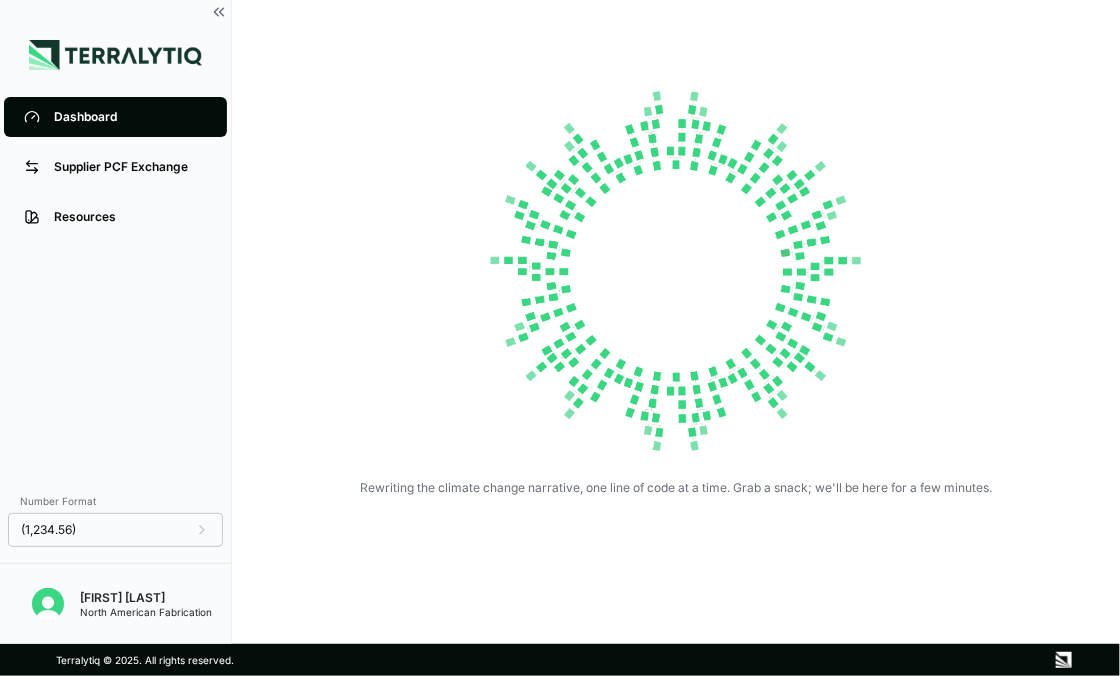 click at bounding box center (676, 272) 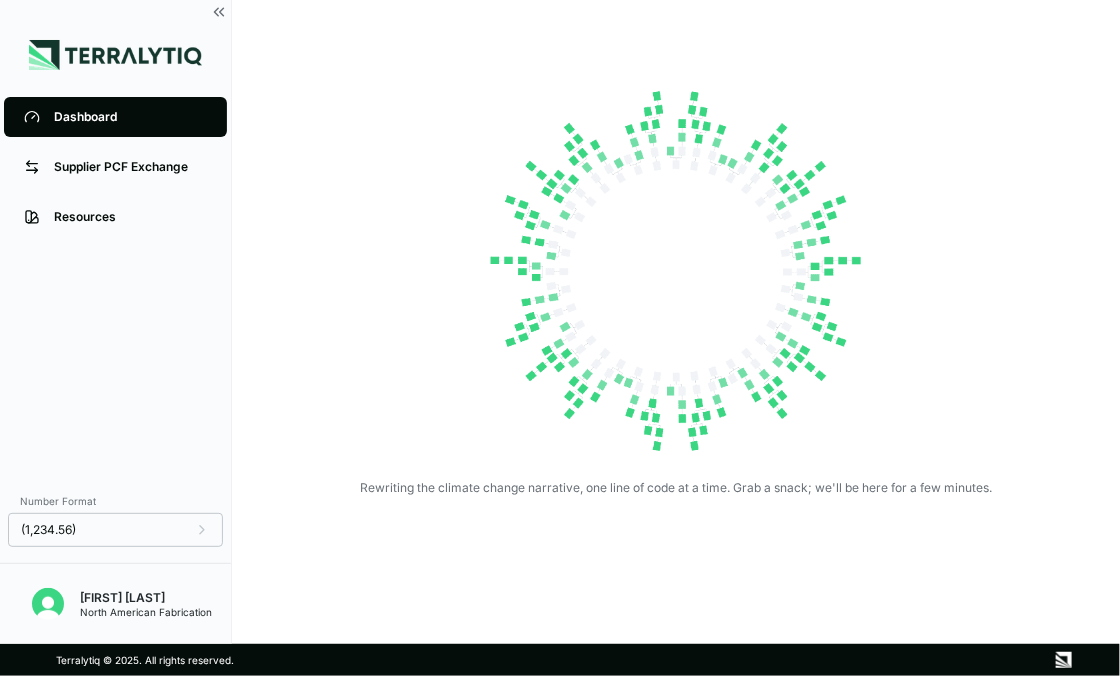 click on "Rewriting the climate change narrative, one line of code at a time. Grab a snack; we'll be here for a few minutes." at bounding box center (676, 284) 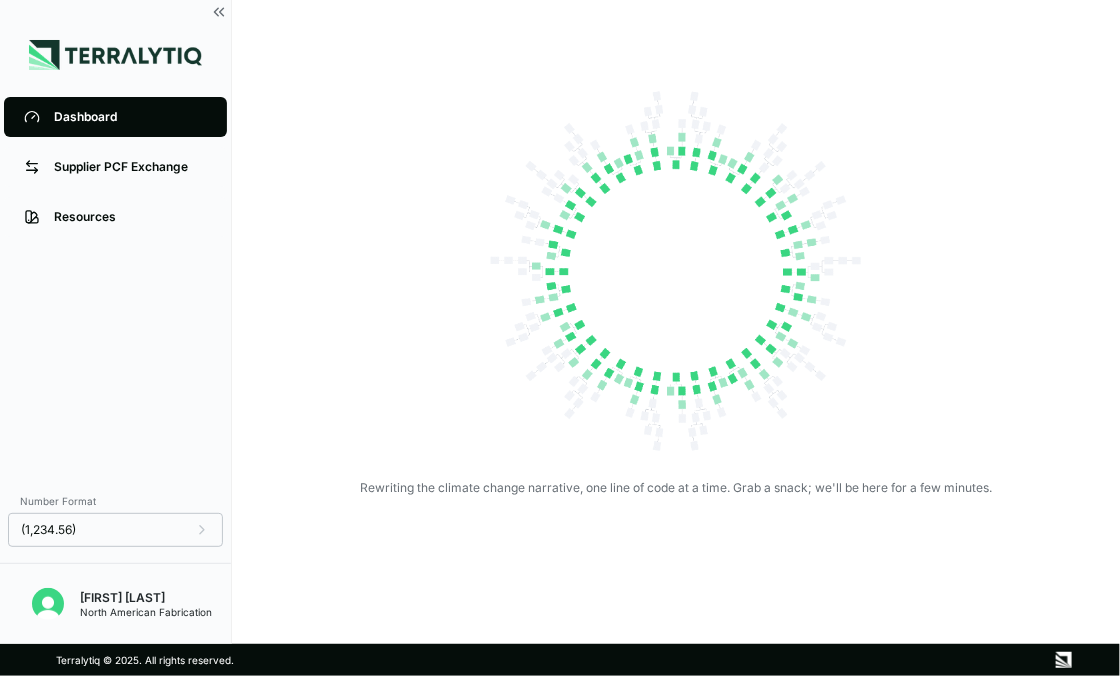 click on "Dashboard" at bounding box center [130, 117] 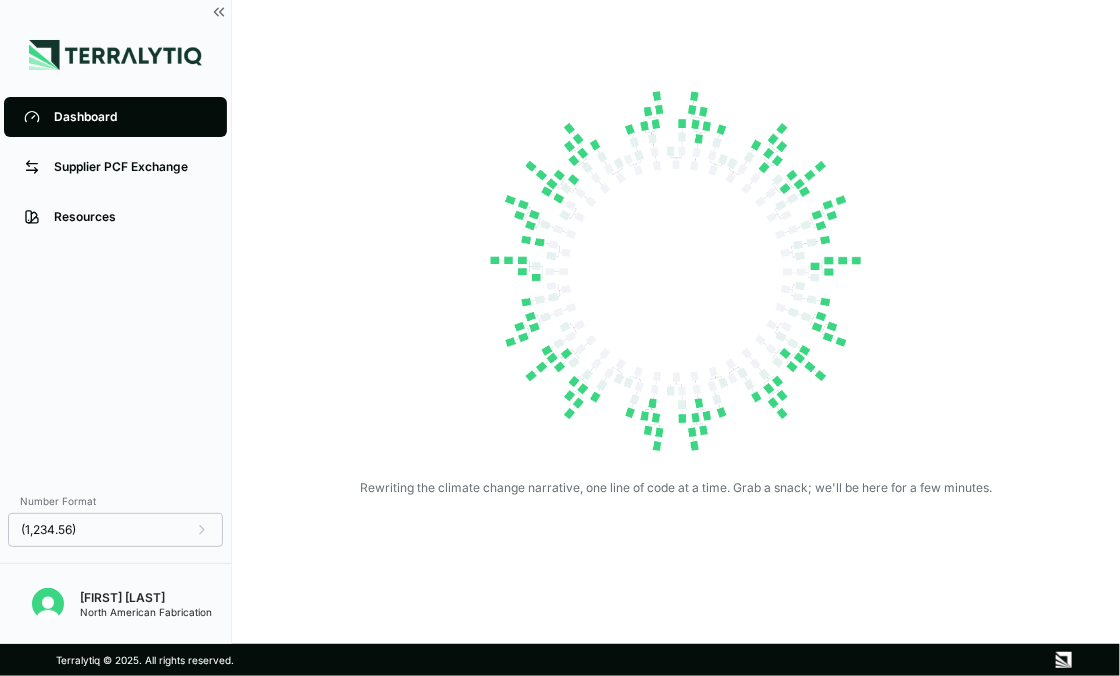 click at bounding box center (676, 272) 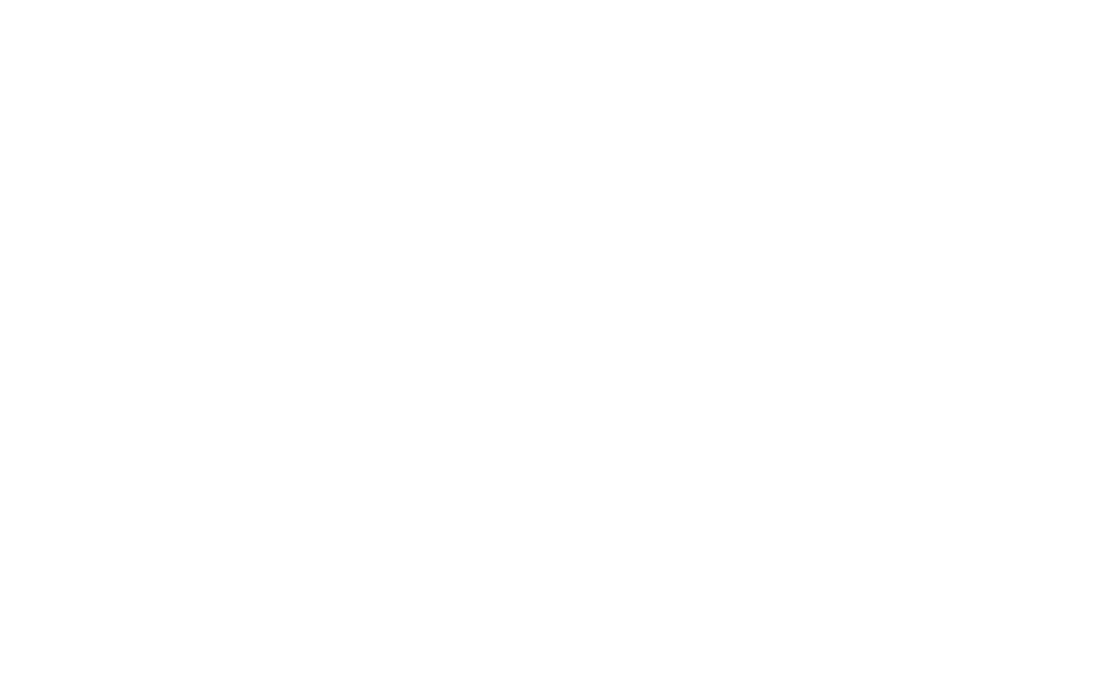 scroll, scrollTop: 0, scrollLeft: 0, axis: both 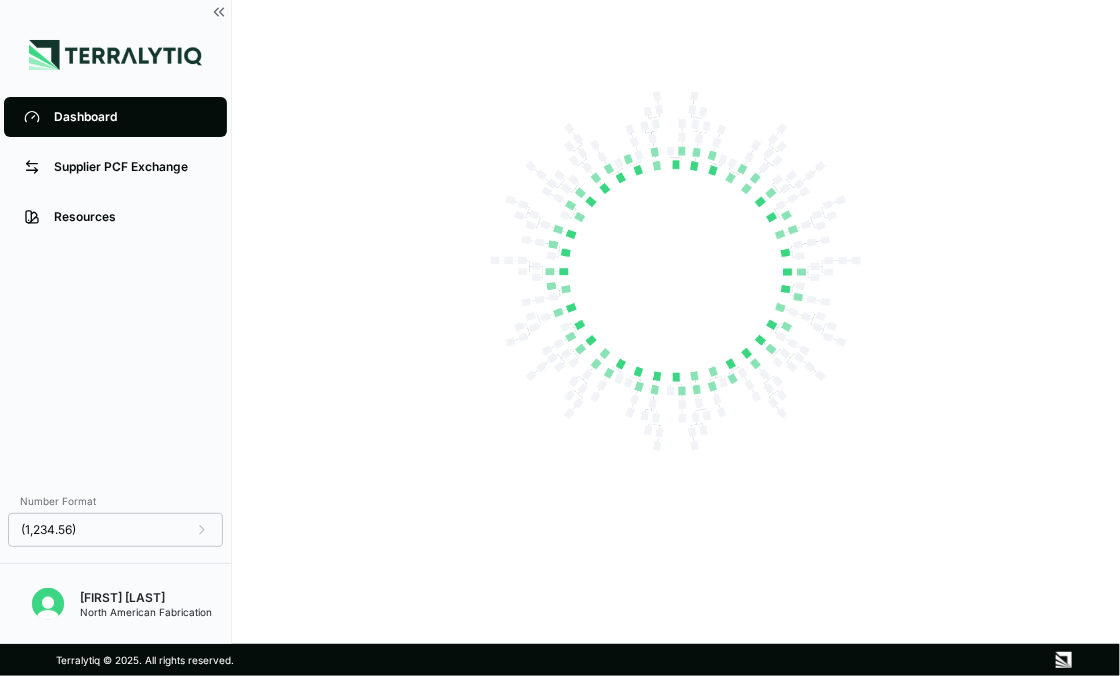 click on "Dashboard Supplier PCF Exchange Resources Number Format (1,234.56) [FIRST] [LAST] Terralytiq © 2025. All rights reserved." at bounding box center [560, 338] 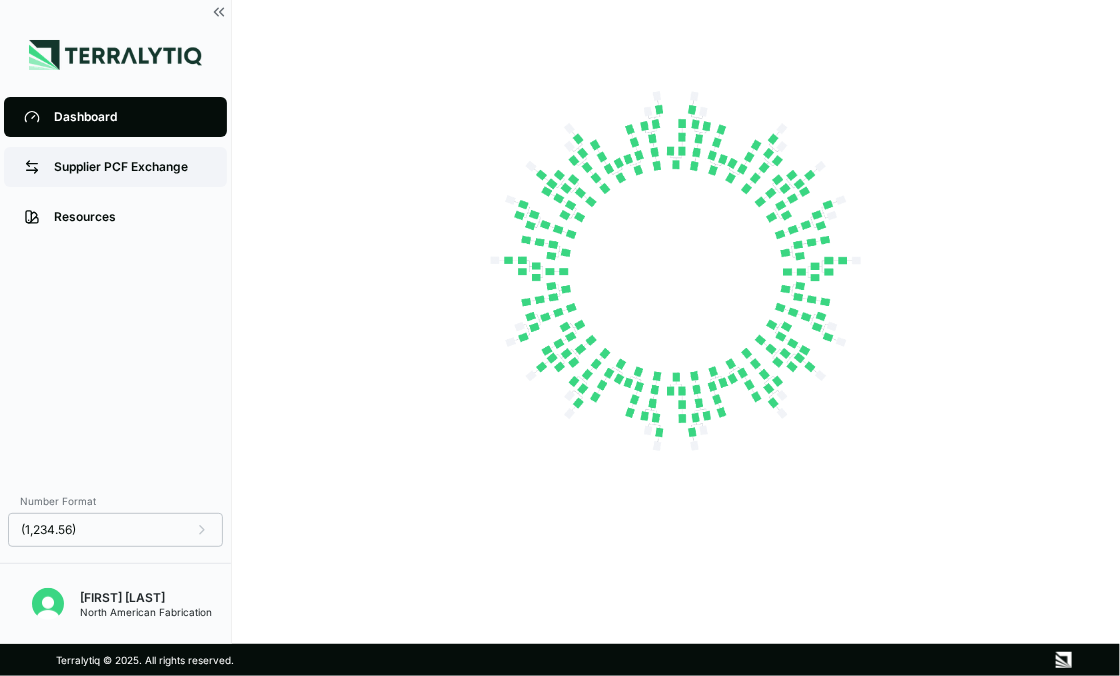 click on "Supplier PCF Exchange" at bounding box center (130, 167) 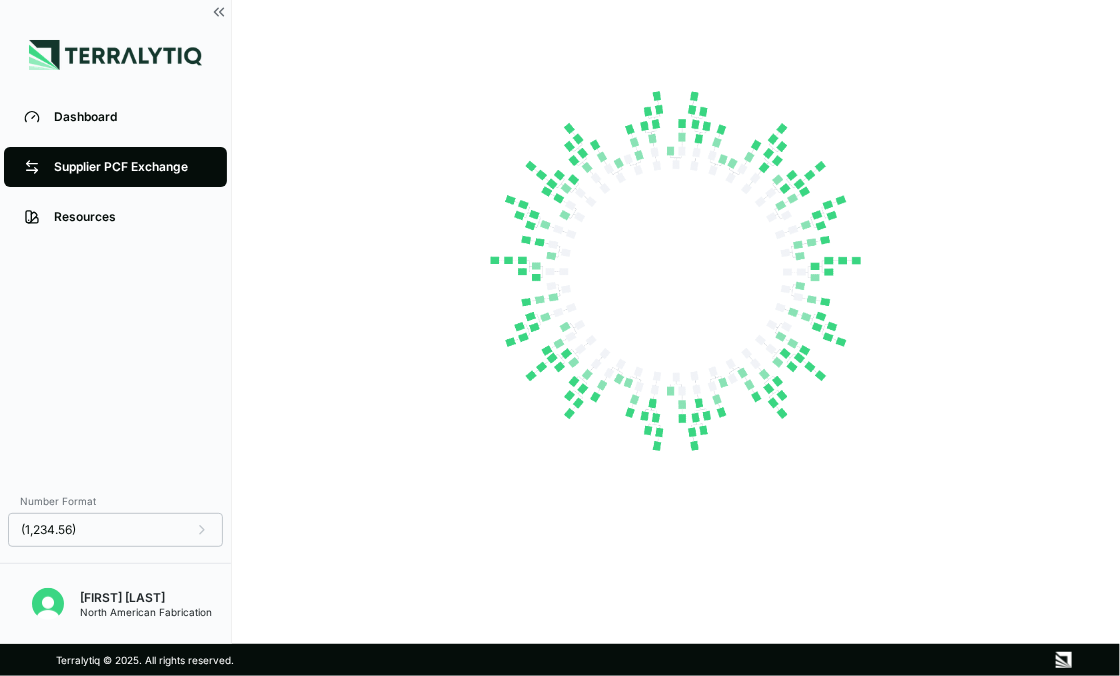 click on "[FIRST] [LAST]" at bounding box center [146, 598] 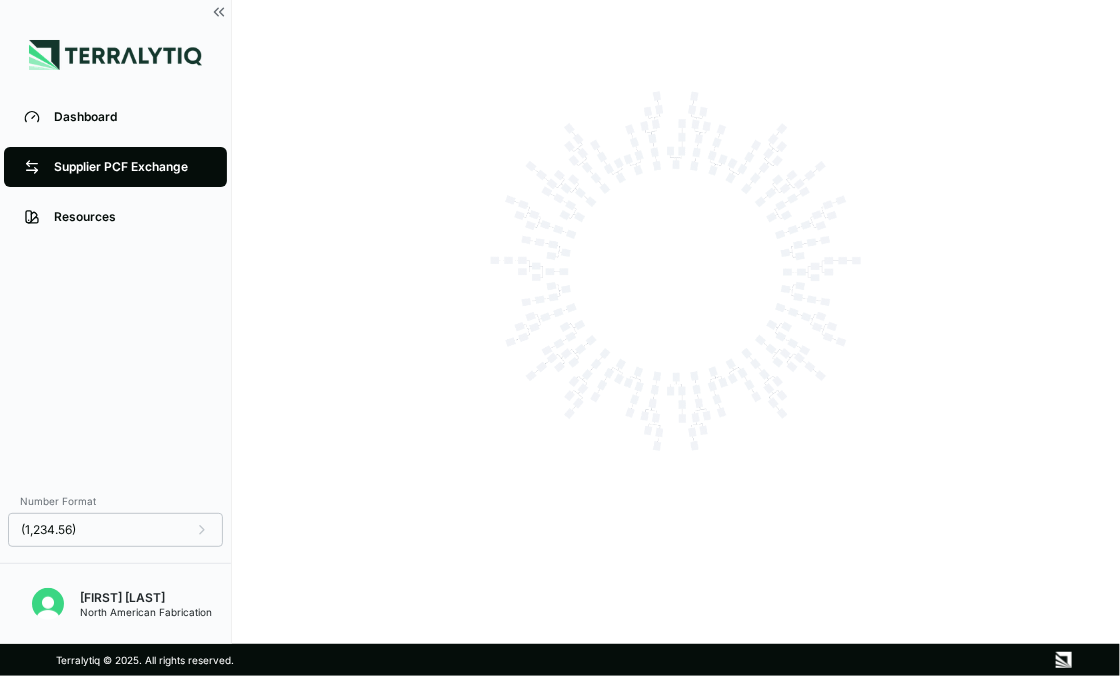 click on "[FIRST] [LAST] North American Fabrication" at bounding box center [115, 595] 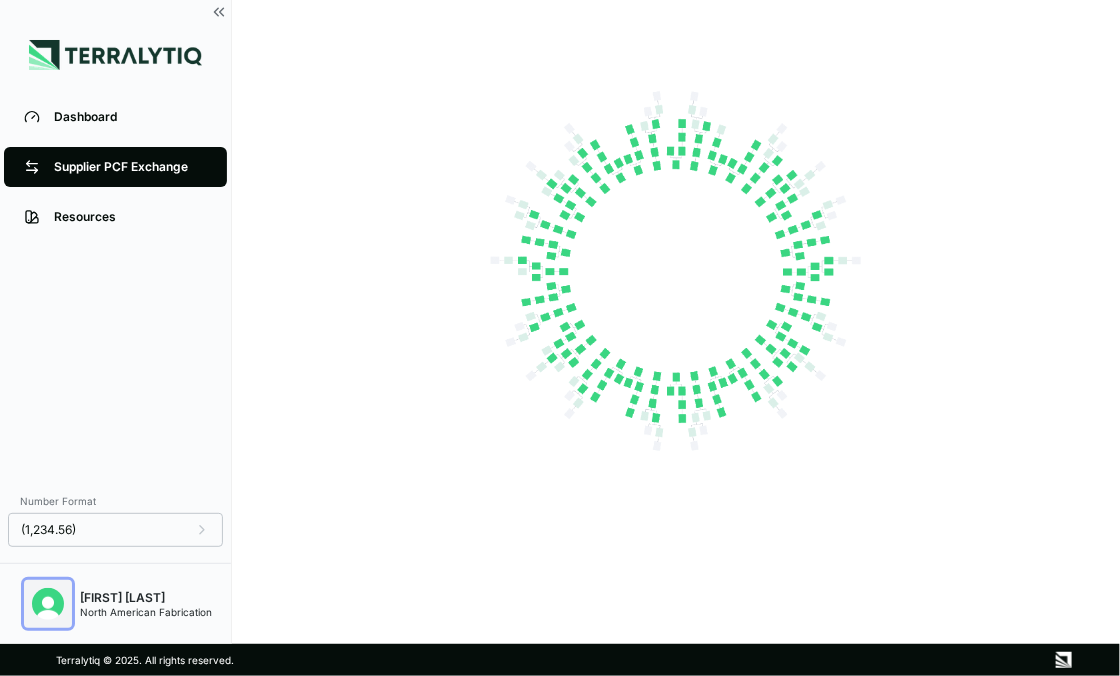 click at bounding box center [48, 604] 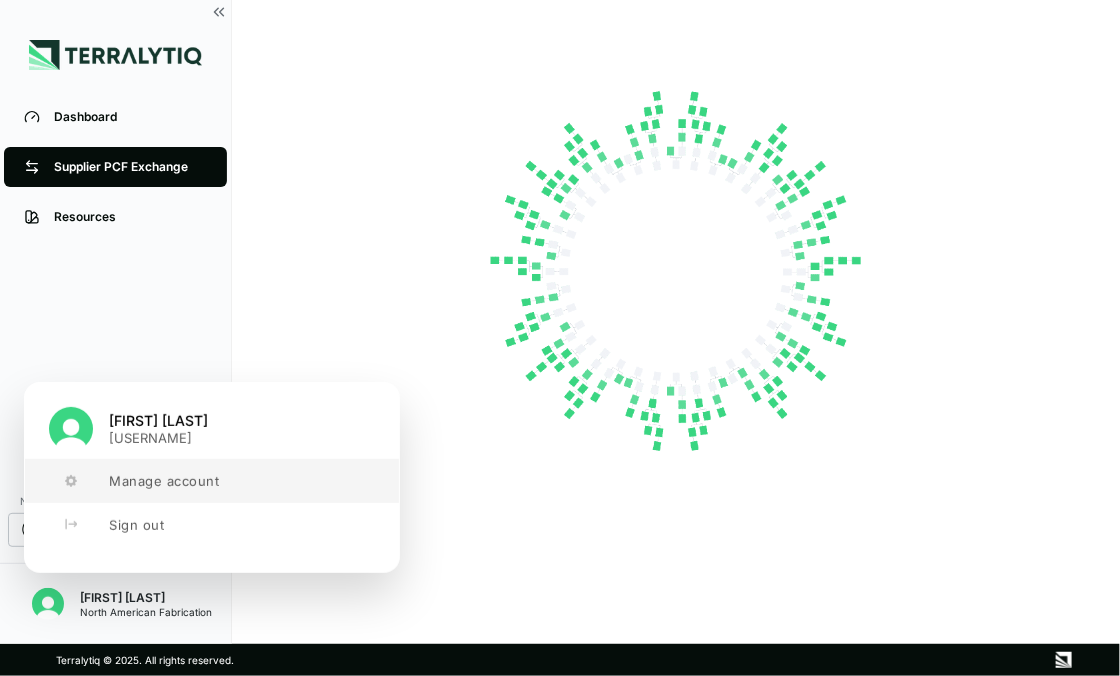 click on "Manage account" at bounding box center (164, 481) 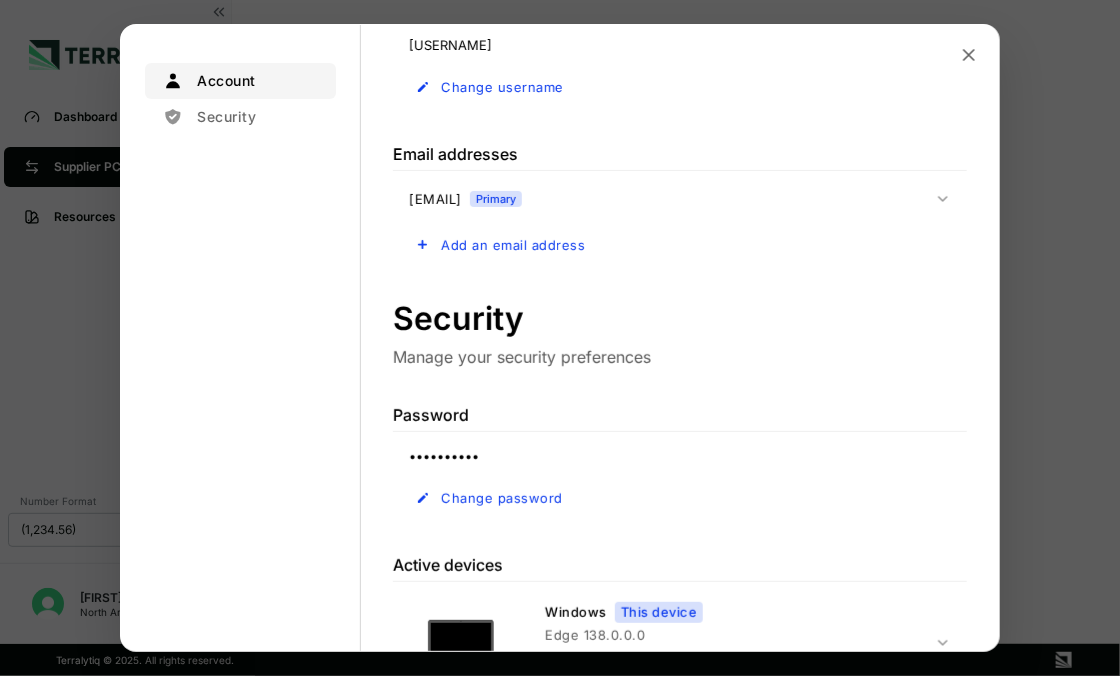 scroll, scrollTop: 0, scrollLeft: 0, axis: both 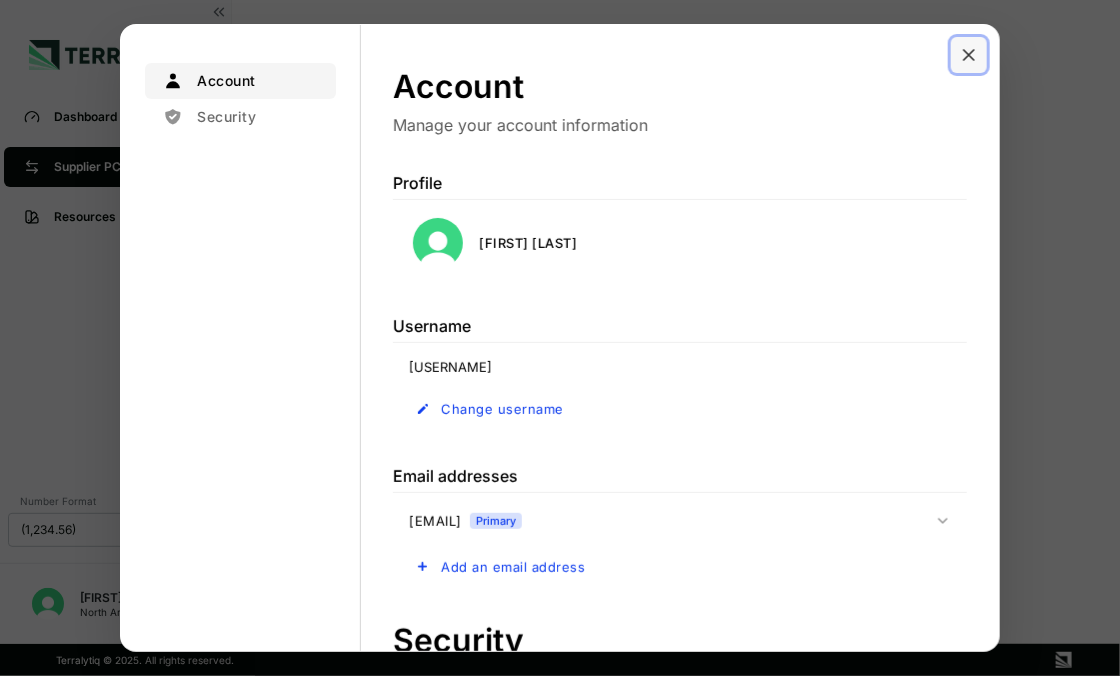 click at bounding box center [969, 55] 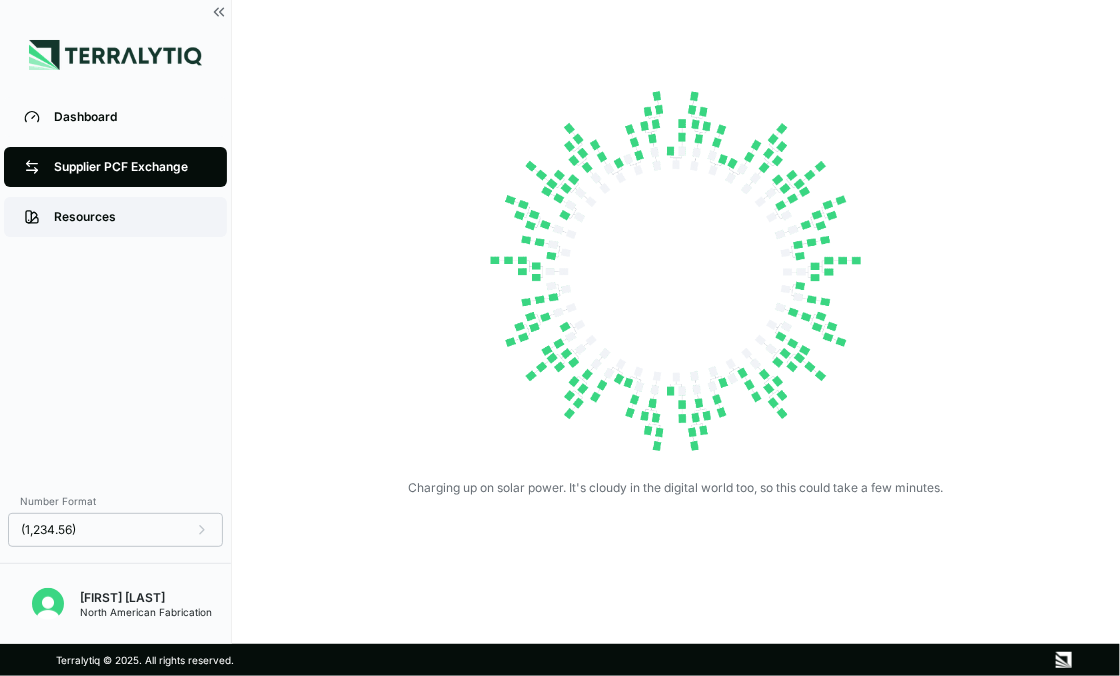 click on "Resources" at bounding box center [115, 217] 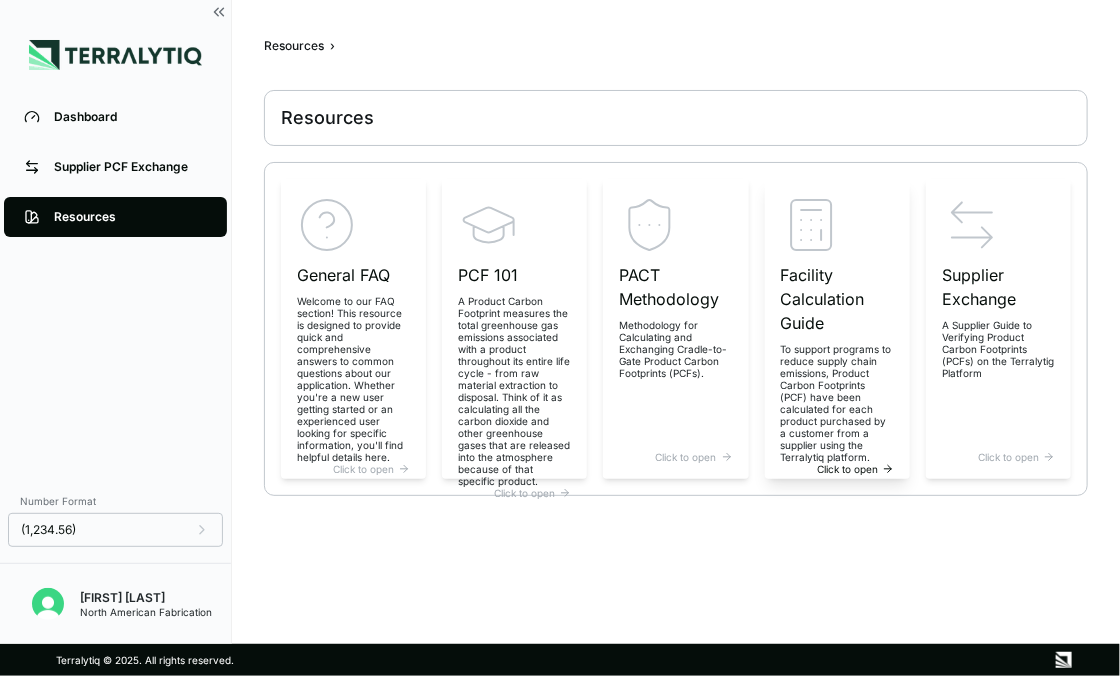 scroll, scrollTop: 5, scrollLeft: 0, axis: vertical 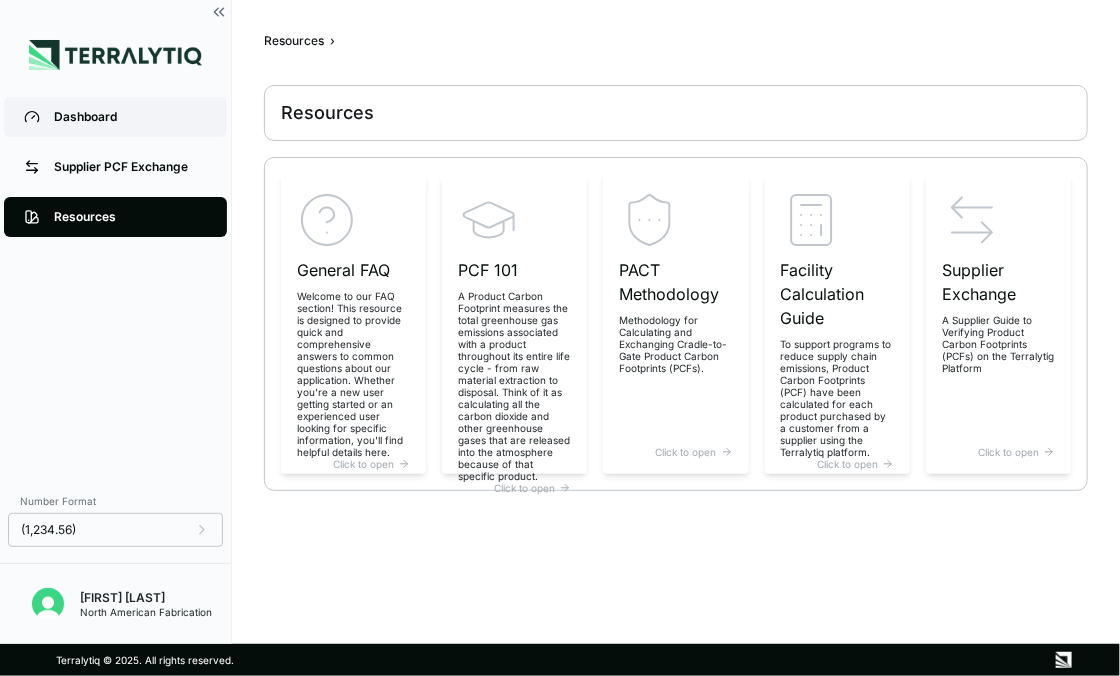 click on "Dashboard" at bounding box center [115, 117] 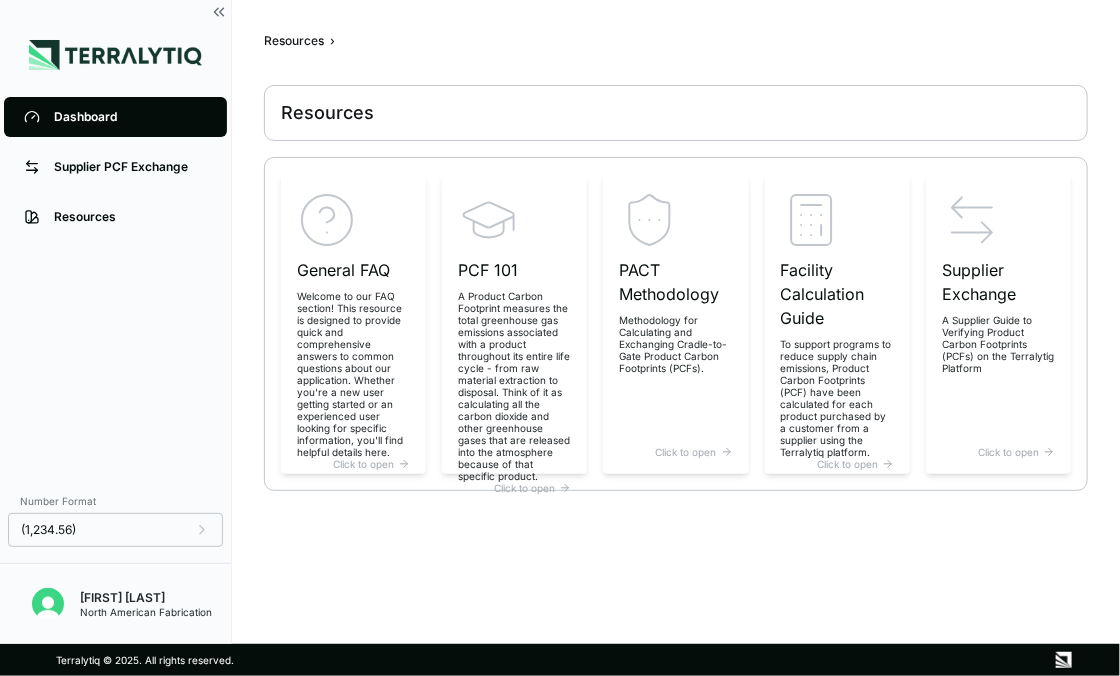 scroll, scrollTop: 0, scrollLeft: 0, axis: both 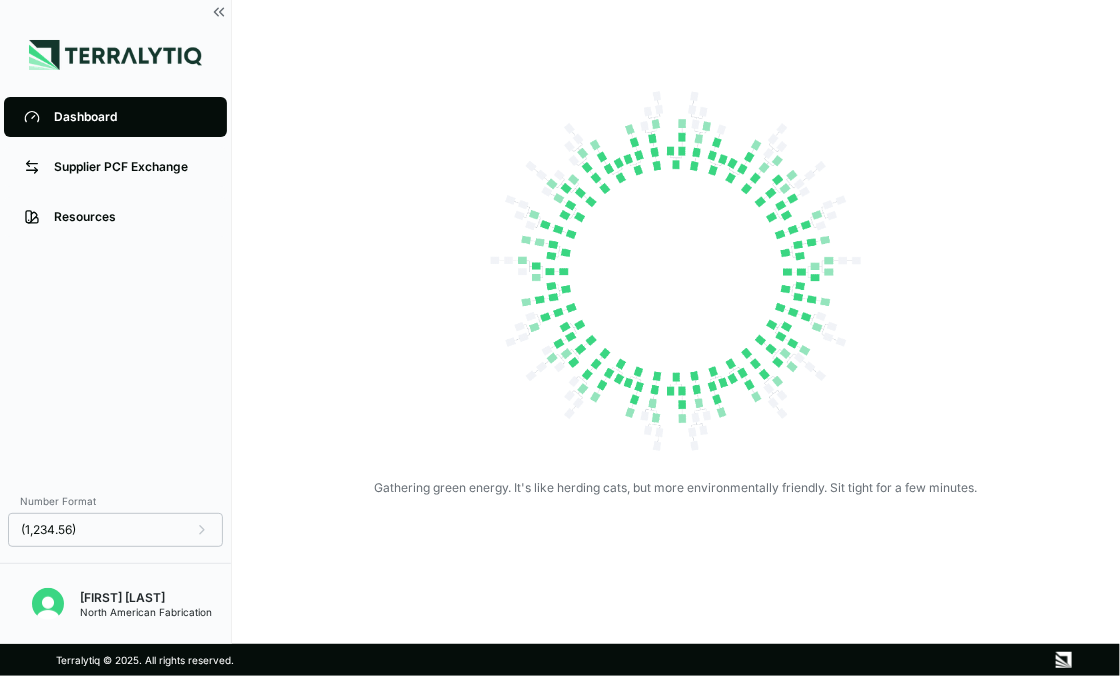 drag, startPoint x: 699, startPoint y: 623, endPoint x: 716, endPoint y: 543, distance: 81.78631 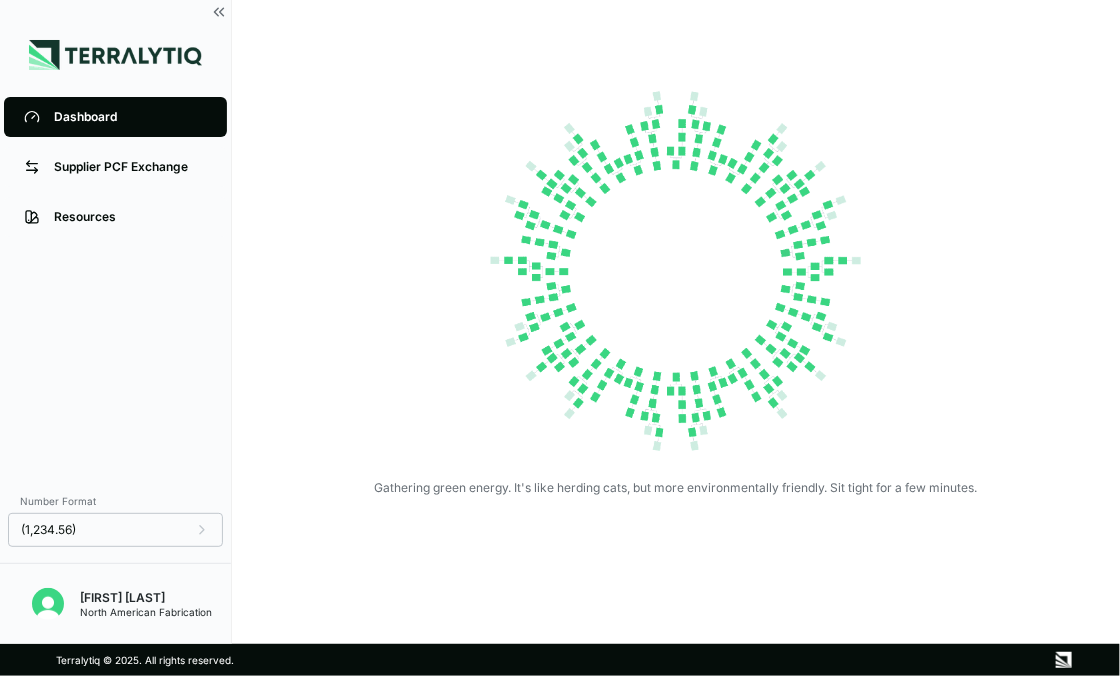 click on "Gathering green energy. It's like herding cats, but more environmentally friendly. Sit tight for a few minutes." at bounding box center (676, 322) 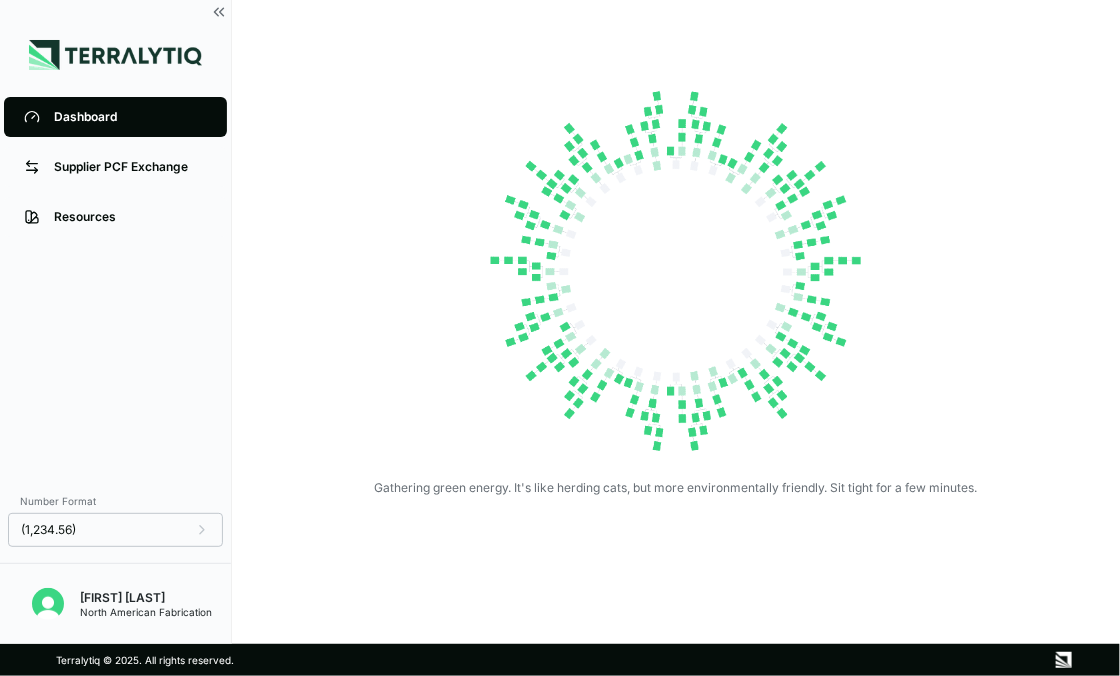 click on "Dashboard Supplier PCF Exchange Resources" at bounding box center (115, 286) 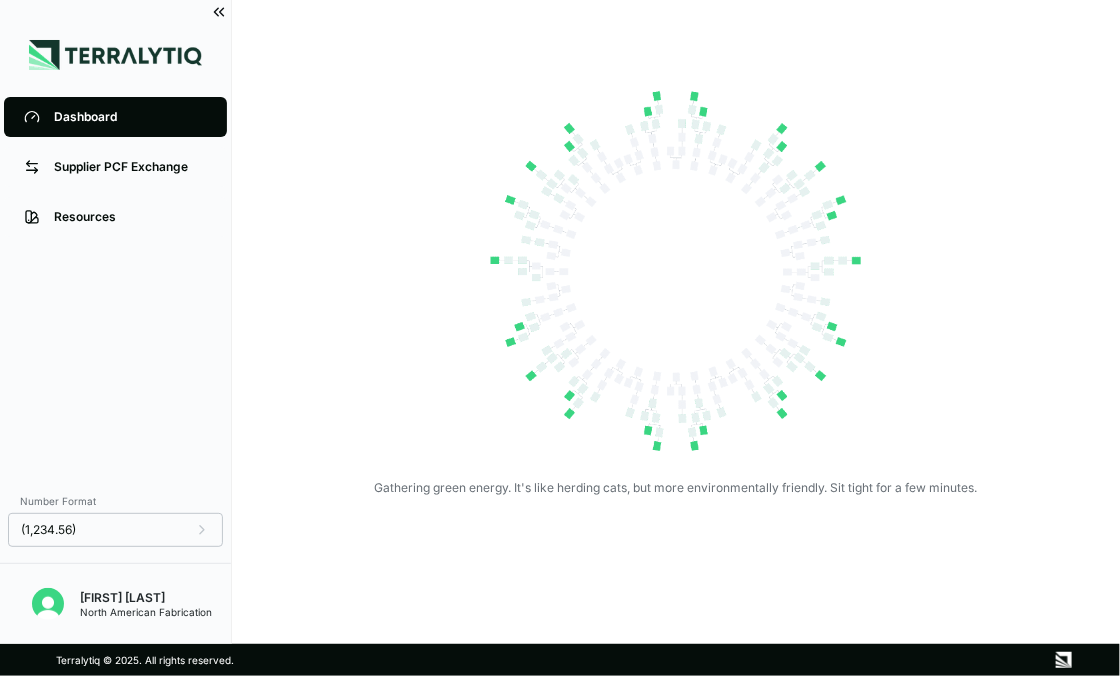 click 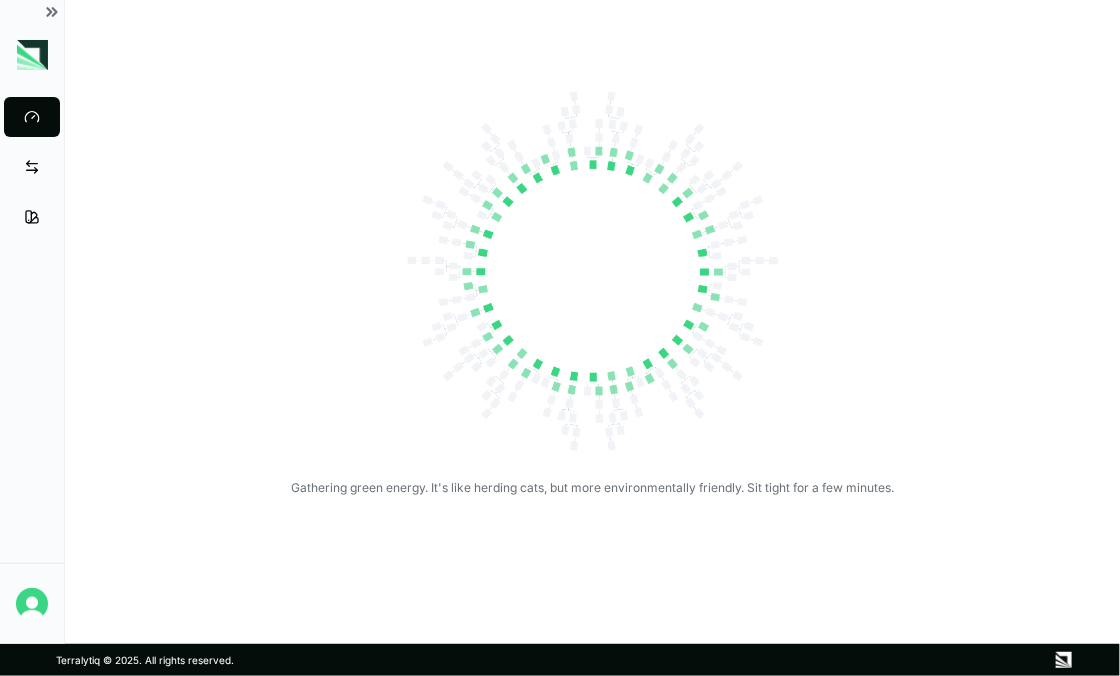click 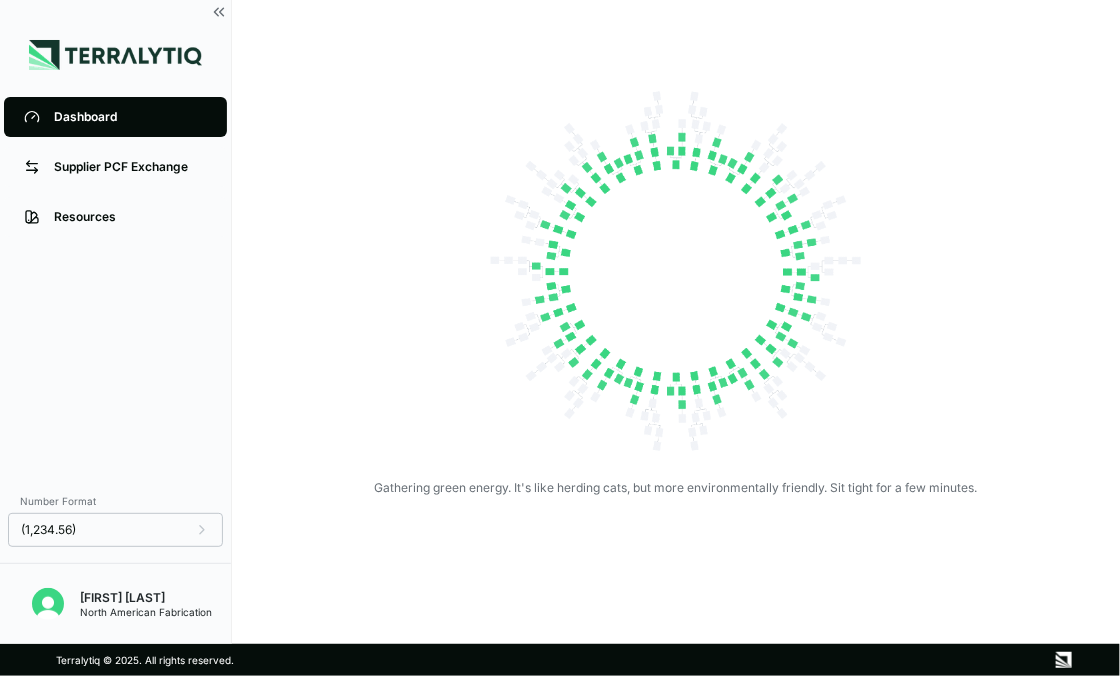drag, startPoint x: 908, startPoint y: 214, endPoint x: 848, endPoint y: 184, distance: 67.08204 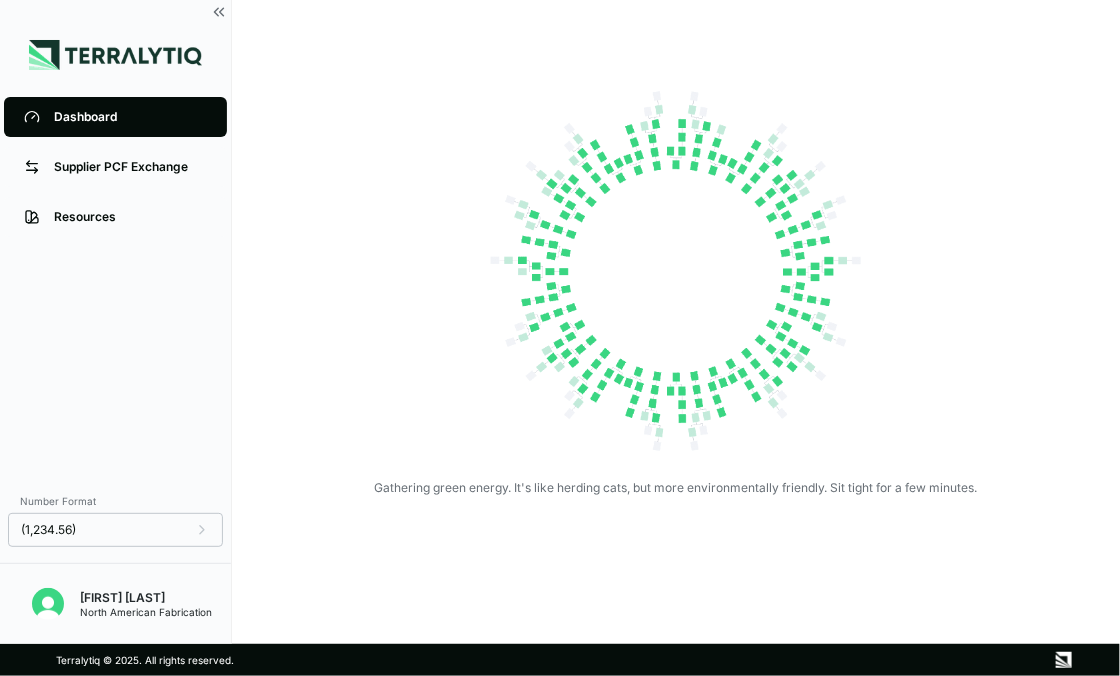 click on "Gathering green energy. It's like herding cats, but more environmentally friendly. Sit tight for a few minutes." at bounding box center (676, 284) 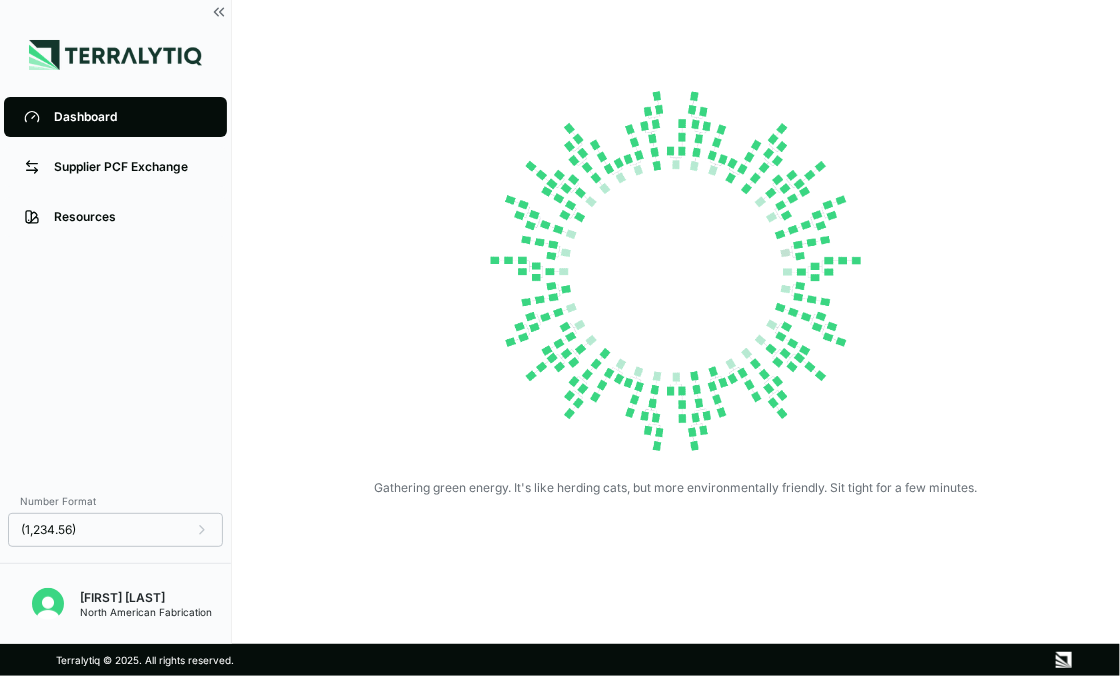 click on "Gathering green energy. It's like herding cats, but more environmentally friendly. Sit tight for a few minutes." at bounding box center (676, 322) 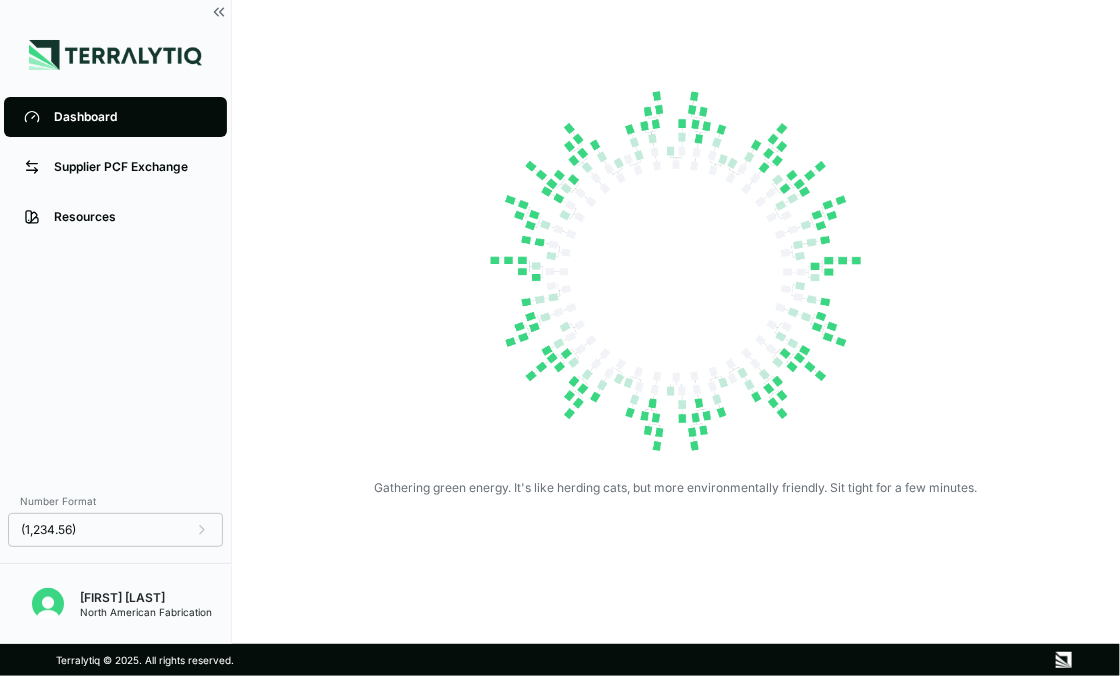 click on "Dashboard Supplier PCF Exchange Resources" at bounding box center (115, 286) 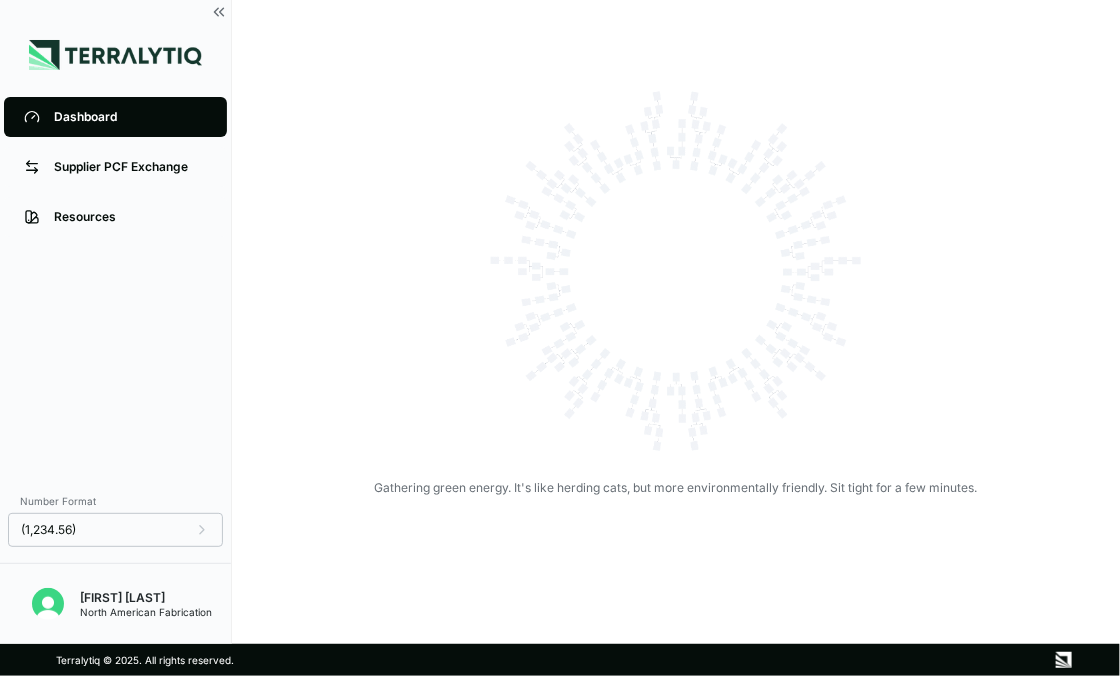 click on "Dashboard Supplier PCF Exchange Resources" at bounding box center [115, 286] 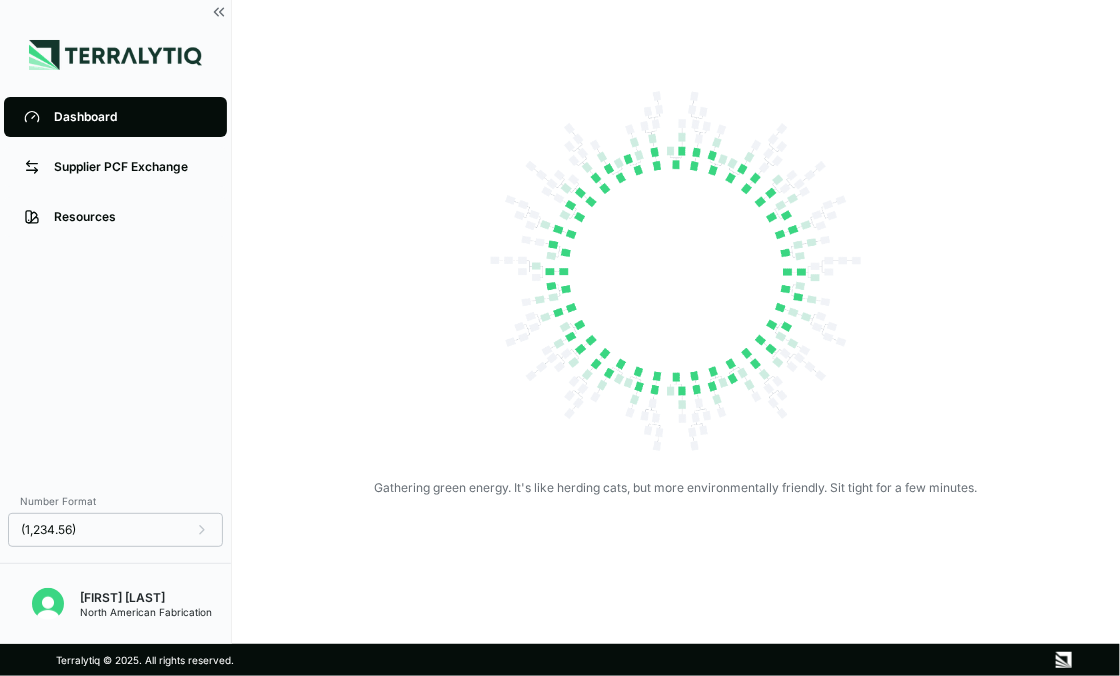 click on "Dashboard Supplier PCF Exchange Resources Number Format (1,234.56) [FIRST] [LAST] North American Fabrication Gathering green energy. It's like herding cats, but more environmentally friendly. Sit tight for a few minutes. Terralytiq © 2025. All rights reserved." at bounding box center (560, 338) 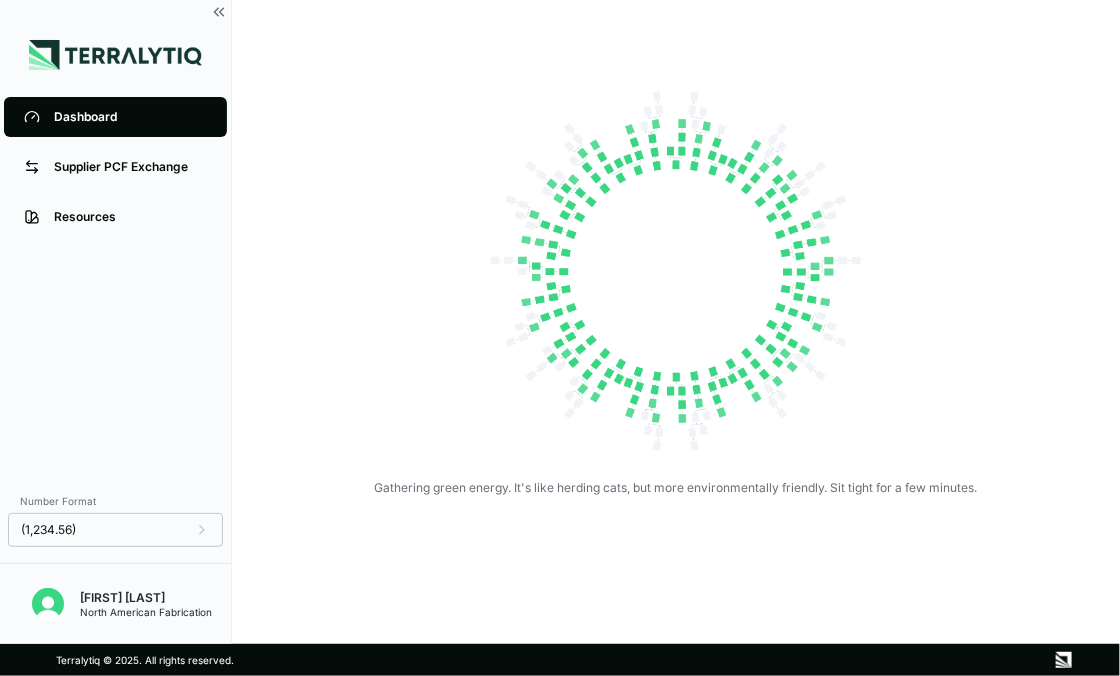drag, startPoint x: 1059, startPoint y: 659, endPoint x: 1049, endPoint y: 643, distance: 18.867962 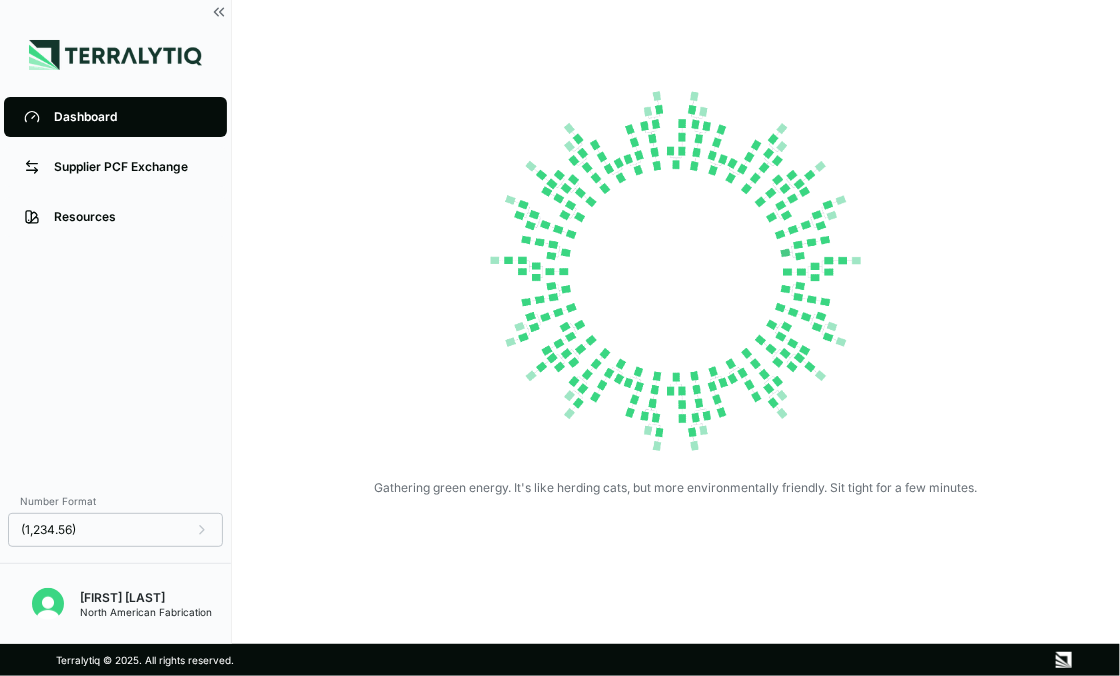 click on "Dashboard Supplier PCF Exchange Resources Number Format (1,234.56) [FIRST] [LAST] North American Fabrication Gathering green energy. It's like herding cats, but more environmentally friendly. Sit tight for a few minutes. Terralytiq © 2025. All rights reserved." at bounding box center [560, 338] 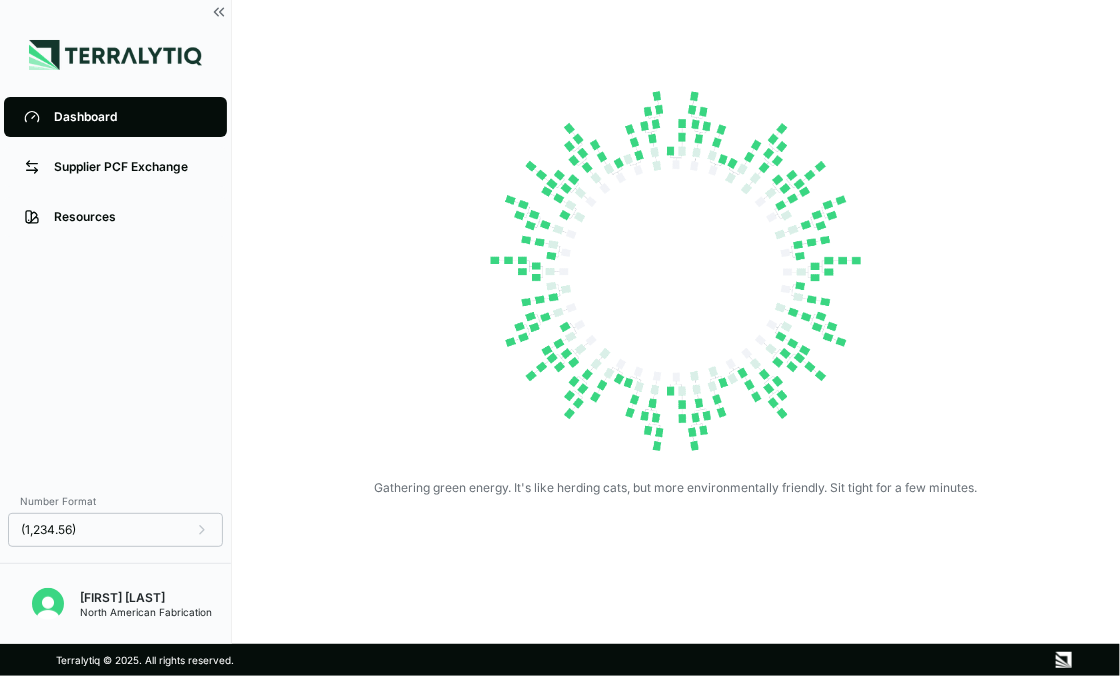click on "Gathering green energy. It's like herding cats, but more environmentally friendly. Sit tight for a few minutes." at bounding box center [676, 284] 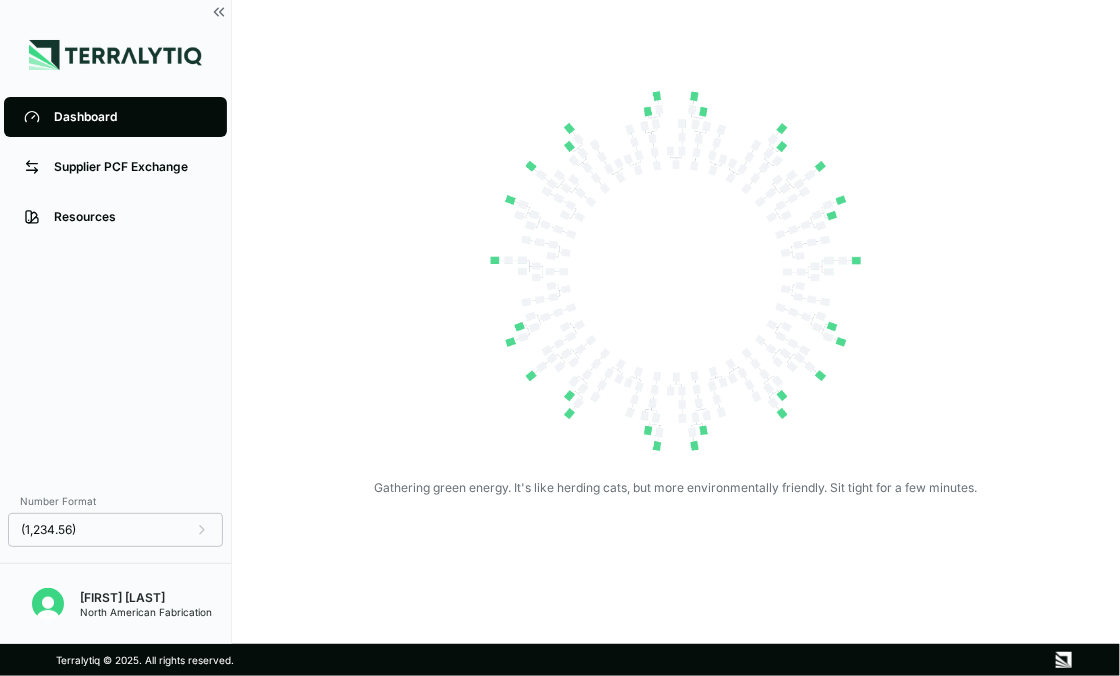 click on "Gathering green energy. It's like herding cats, but more environmentally friendly. Sit tight for a few minutes." at bounding box center [676, 322] 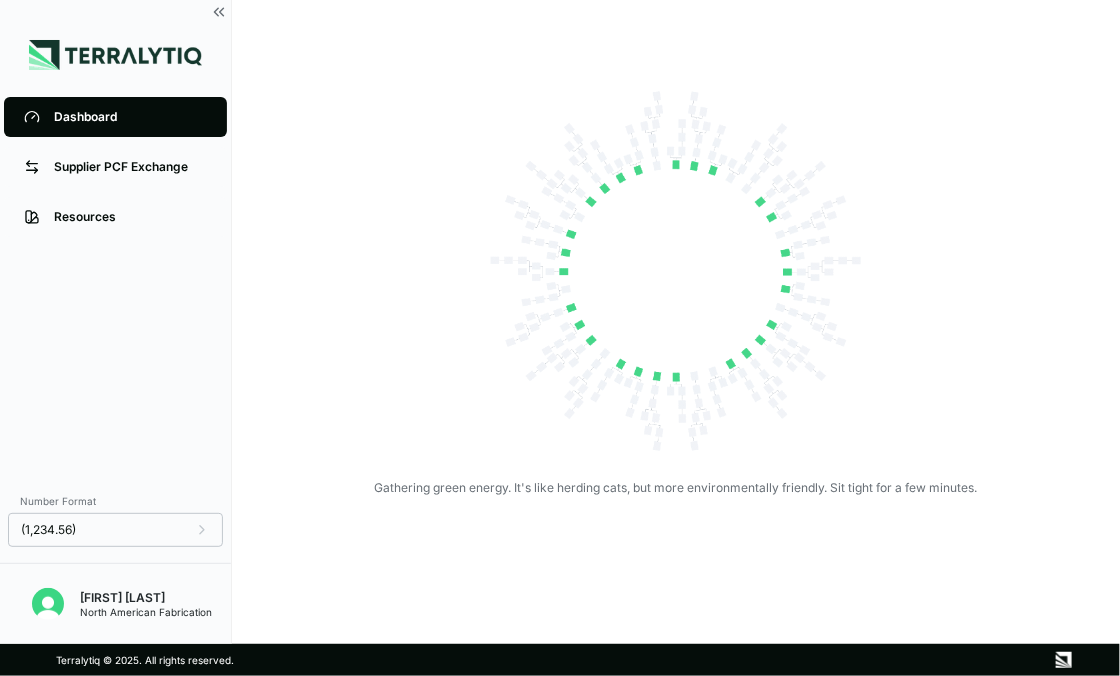 click on "Dashboard Supplier PCF Exchange Resources" at bounding box center (115, 286) 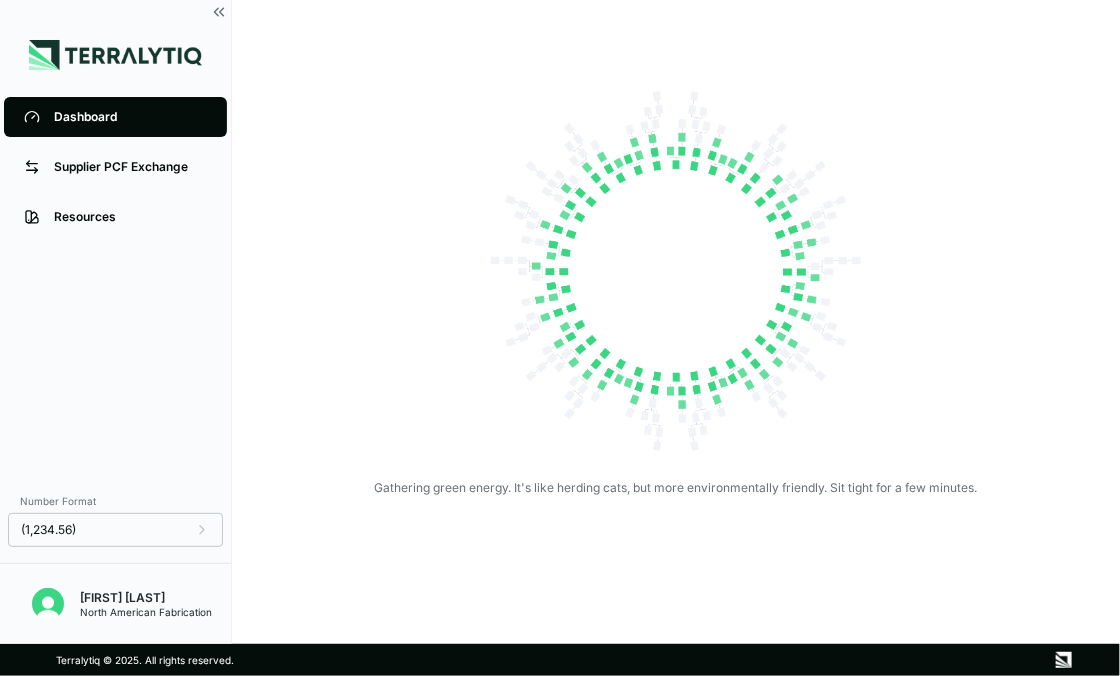 drag, startPoint x: 1009, startPoint y: 53, endPoint x: 983, endPoint y: 42, distance: 28.231188 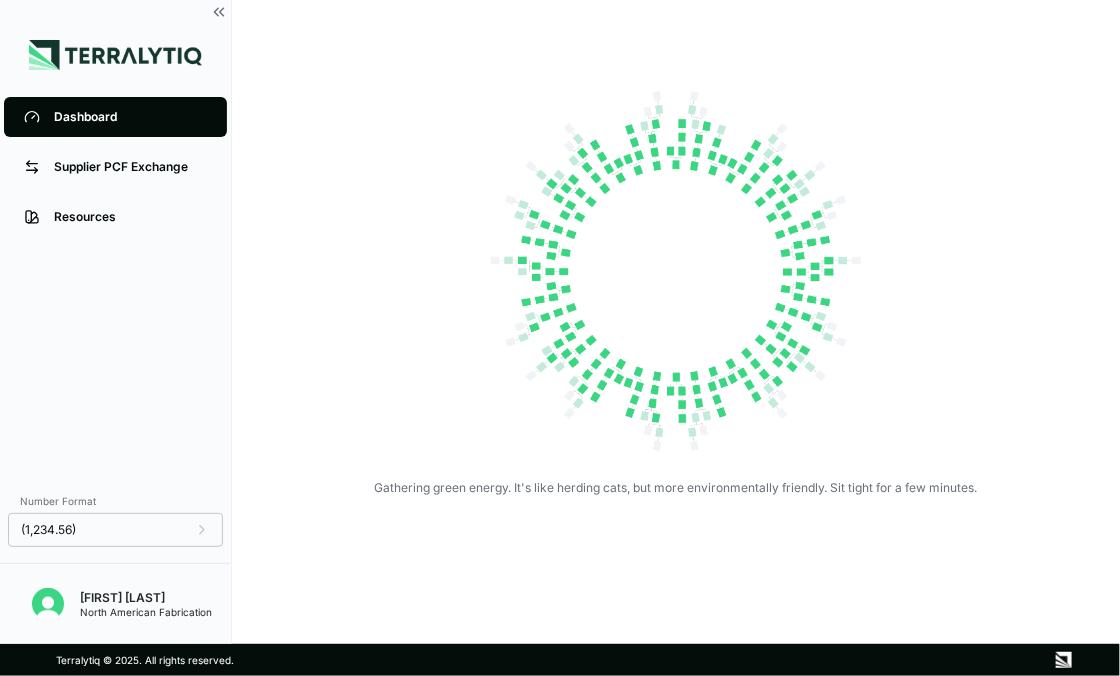 click on "Gathering green energy. It's like herding cats, but more environmentally friendly. Sit tight for a few minutes." at bounding box center [676, 284] 